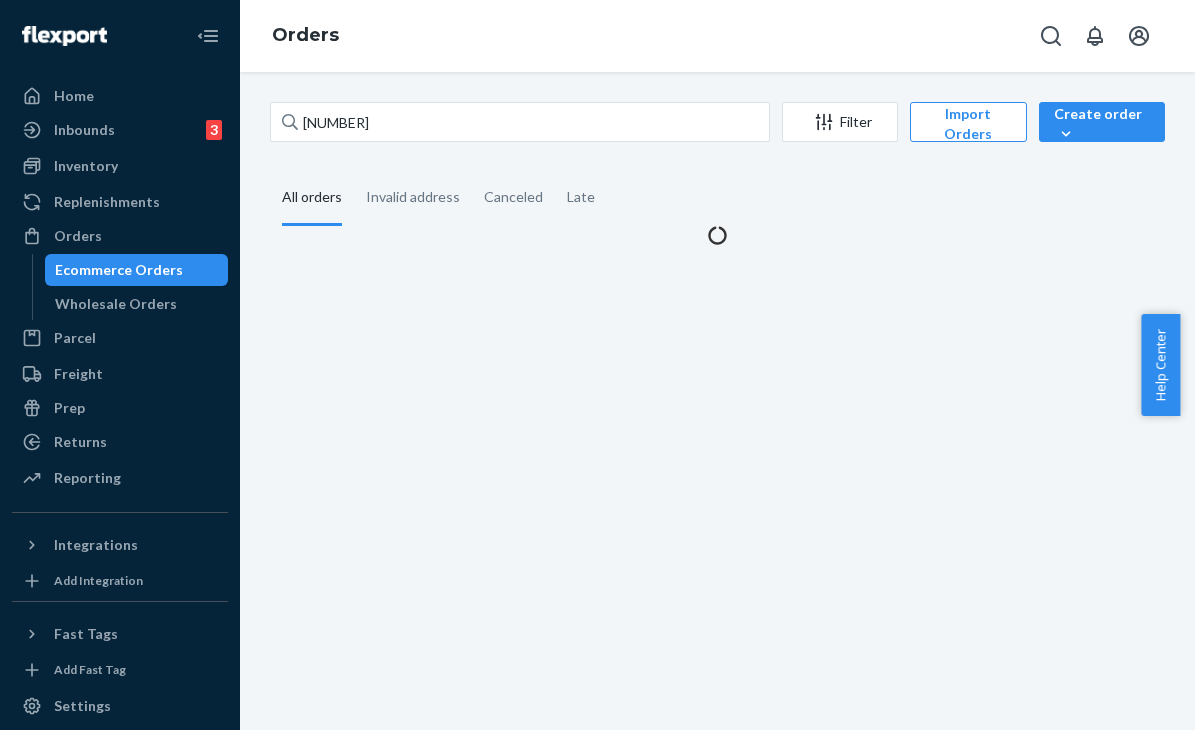 scroll, scrollTop: 0, scrollLeft: 0, axis: both 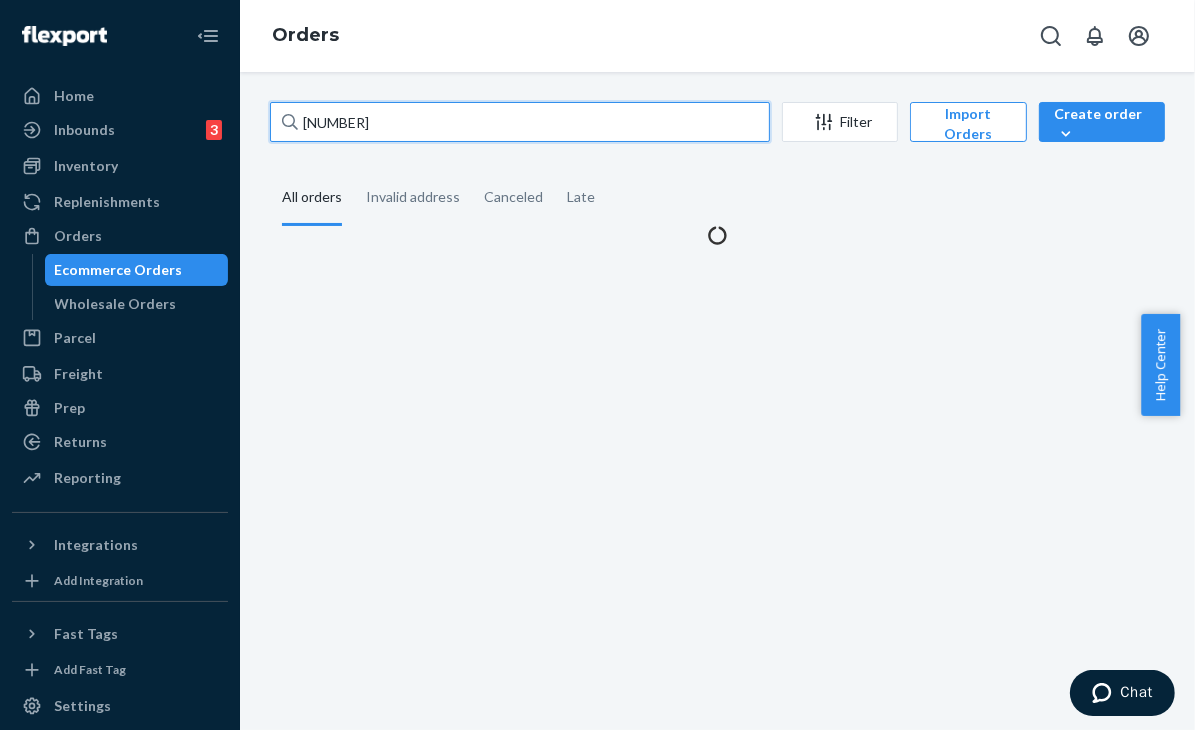 drag, startPoint x: 388, startPoint y: 117, endPoint x: 310, endPoint y: 110, distance: 78.31347 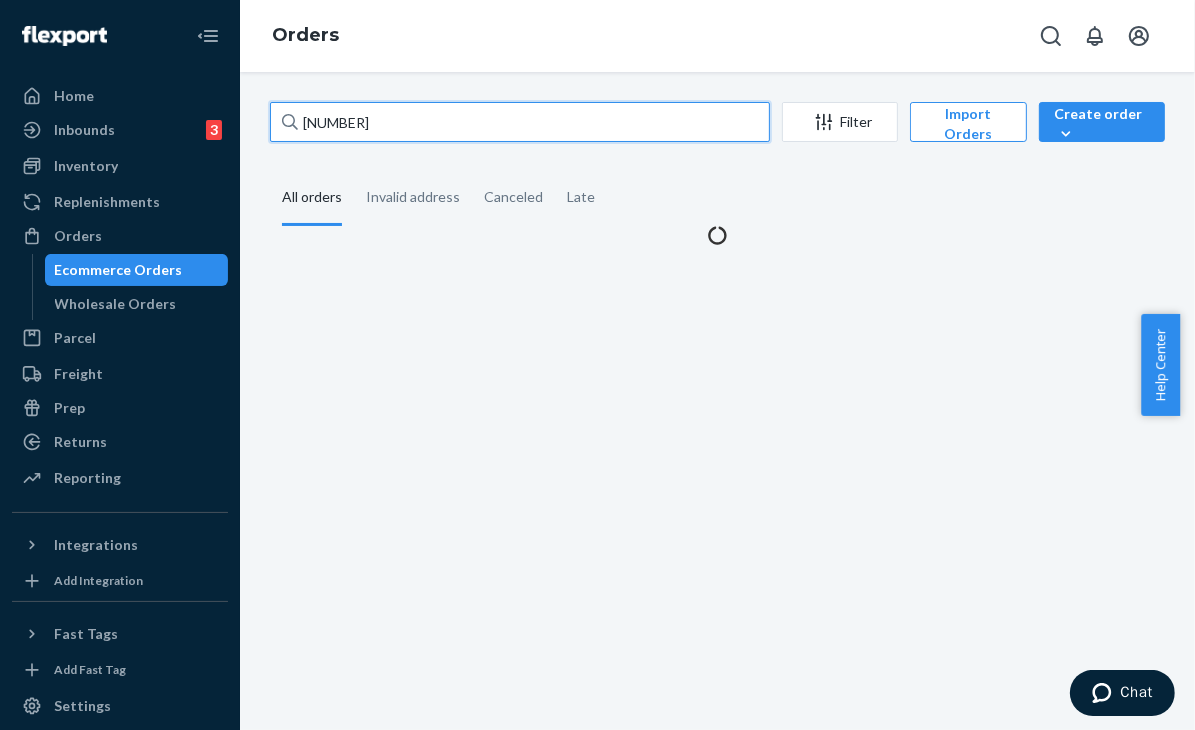 click on "[NUMBER]" at bounding box center [520, 122] 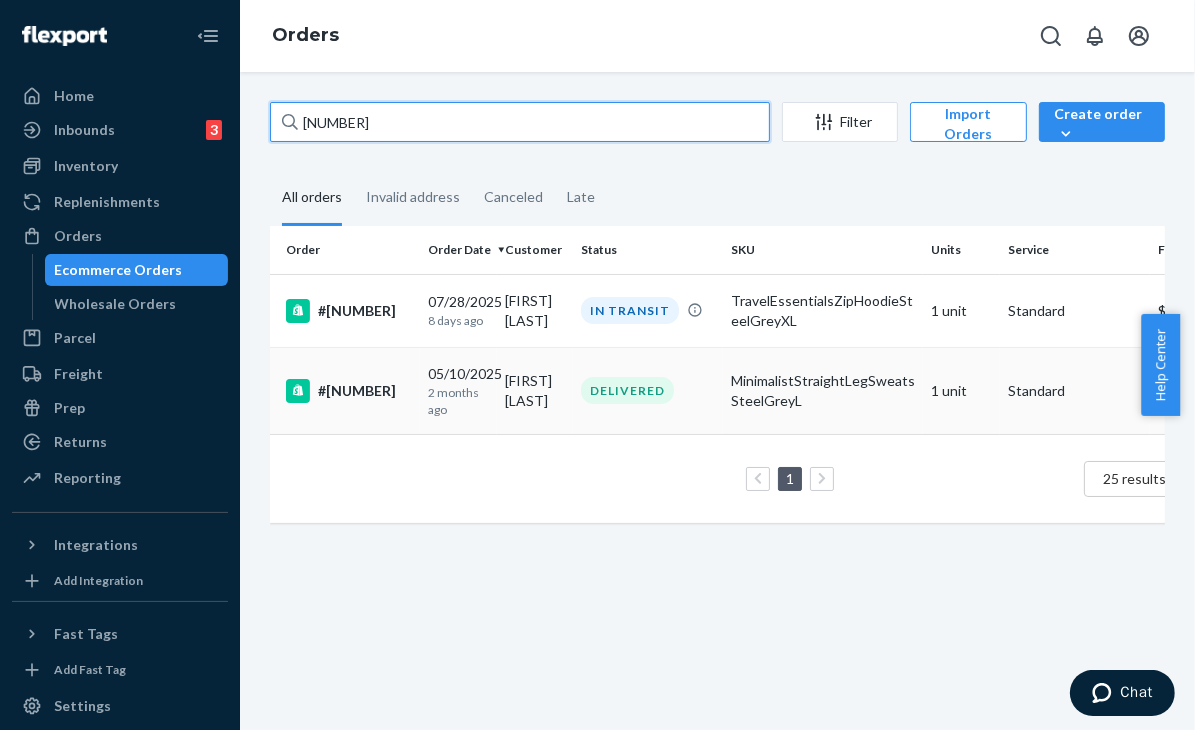type on "[NUMBER]" 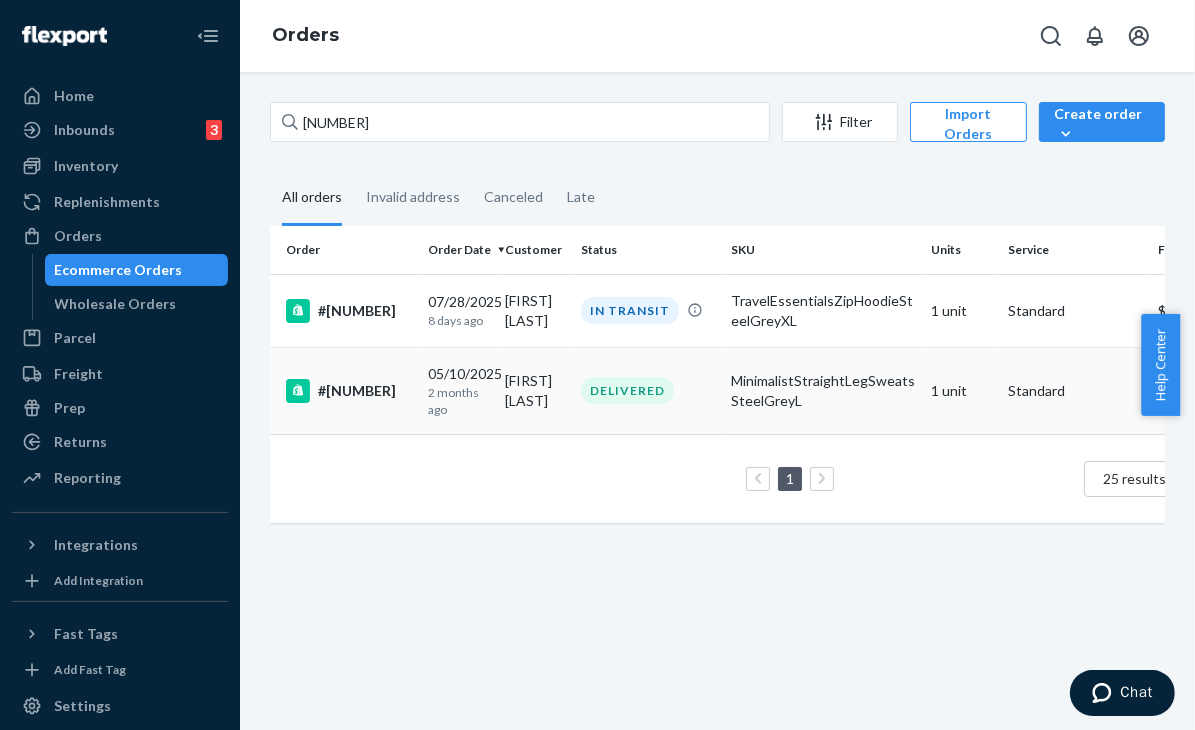 click on "MinimalistStraightLegSweatsSteelGreyL" at bounding box center (823, 391) 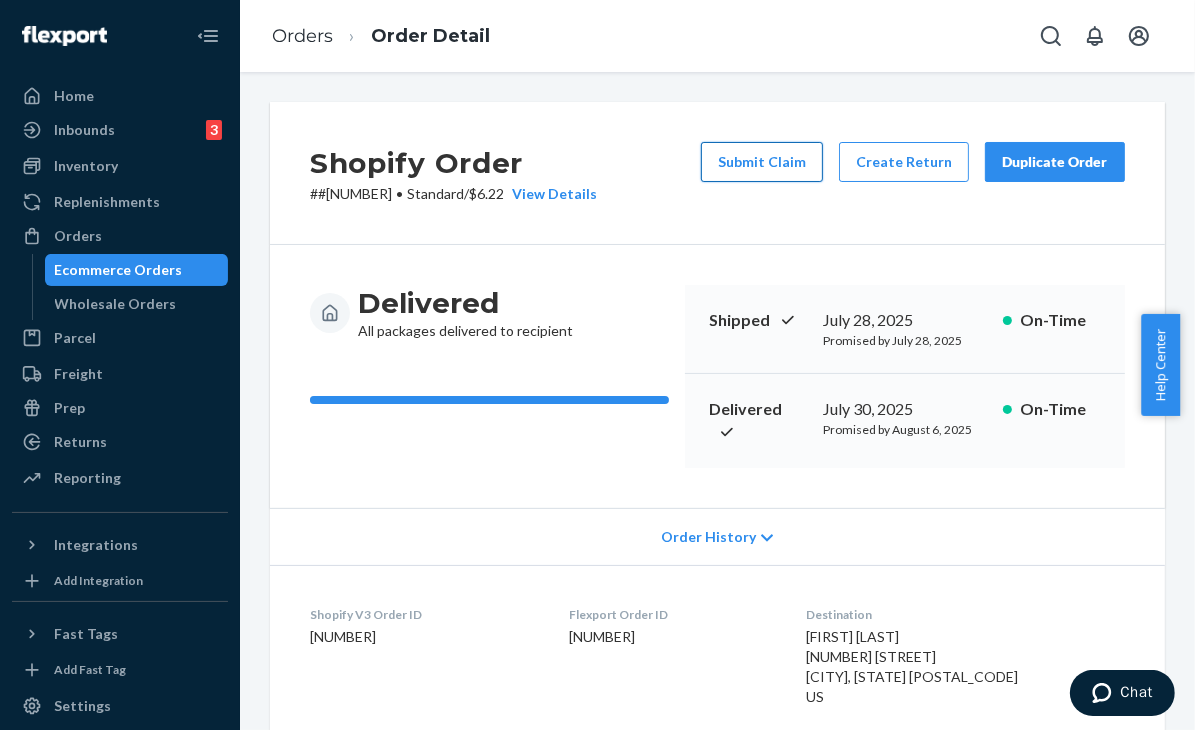 click on "Submit Claim" at bounding box center [762, 162] 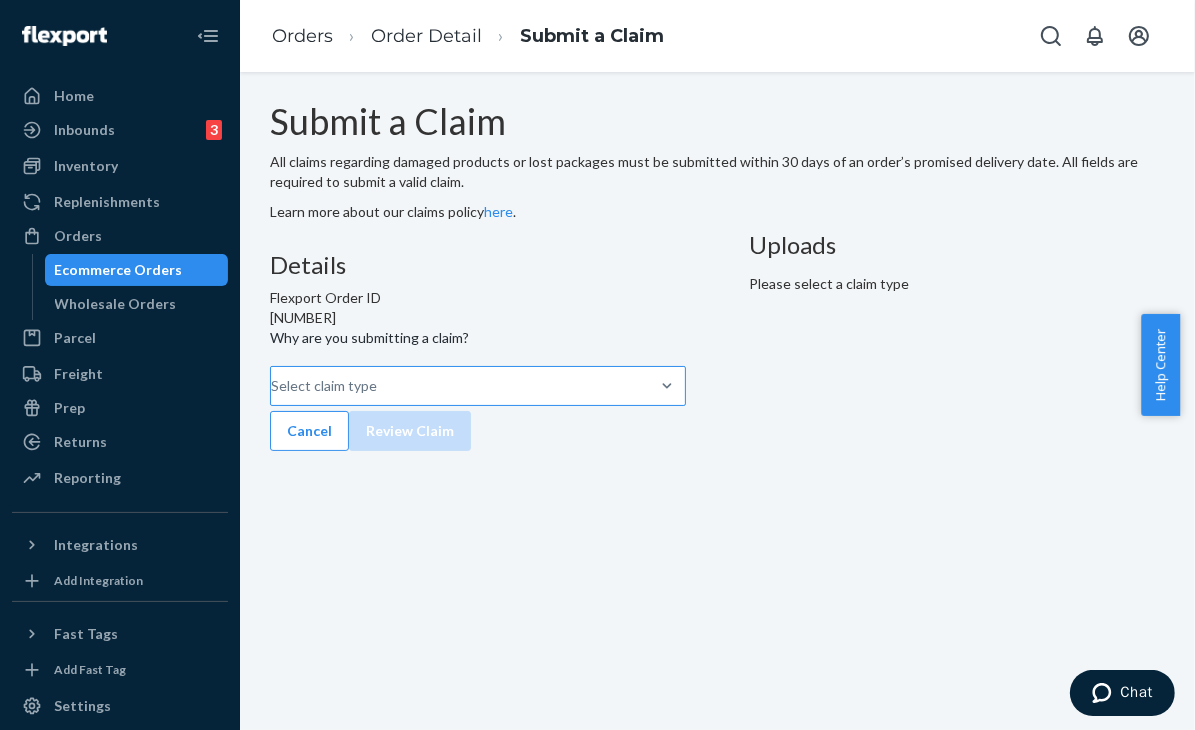 click on "Select claim type" at bounding box center (324, 386) 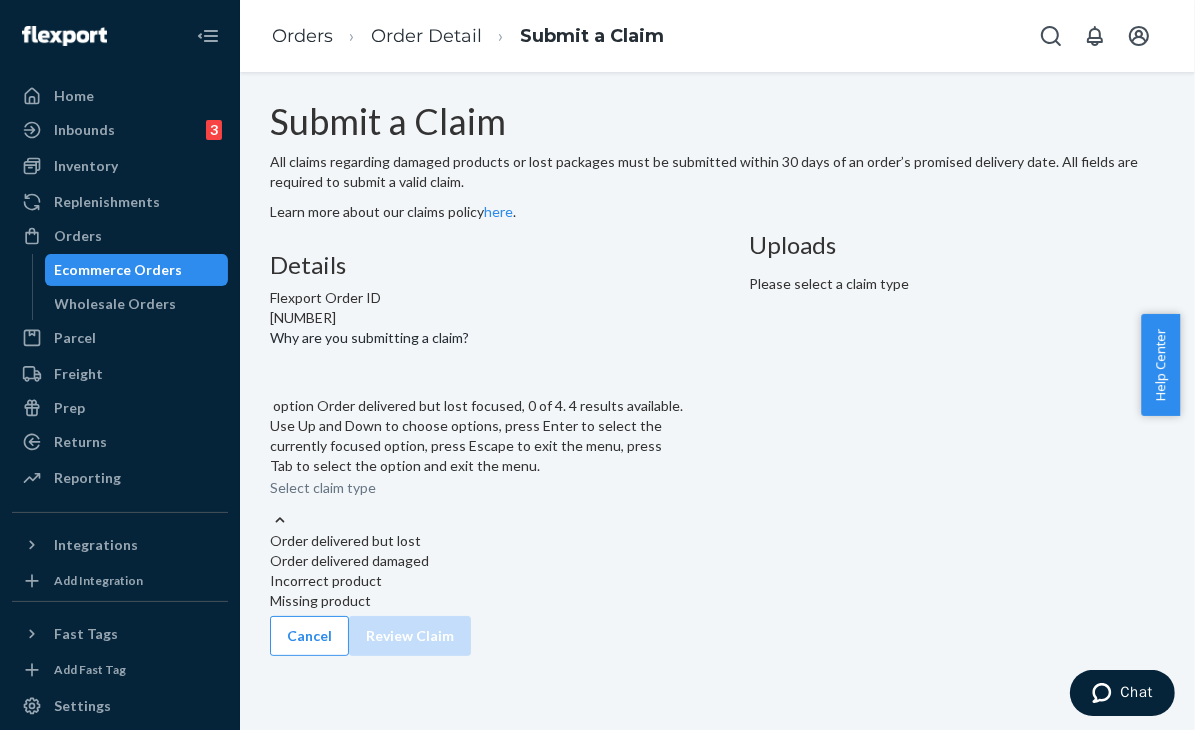 click on "Order delivered but lost" at bounding box center (478, 541) 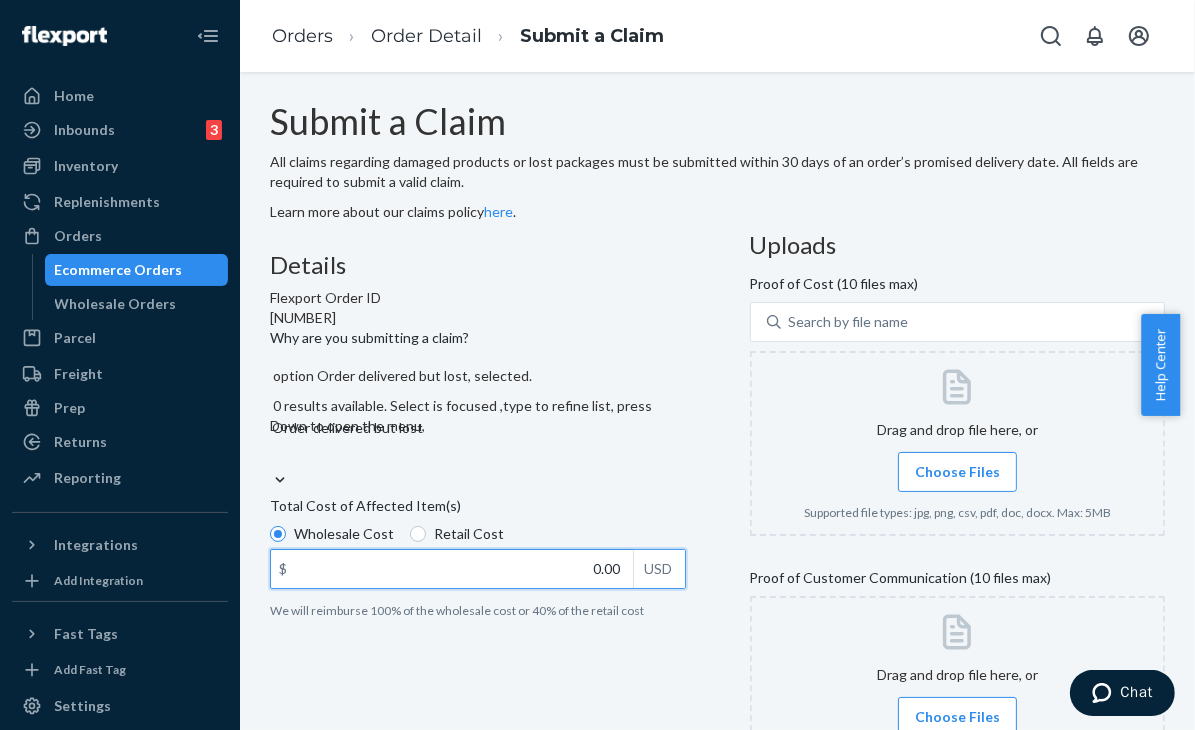 click on "0.00" at bounding box center [452, 569] 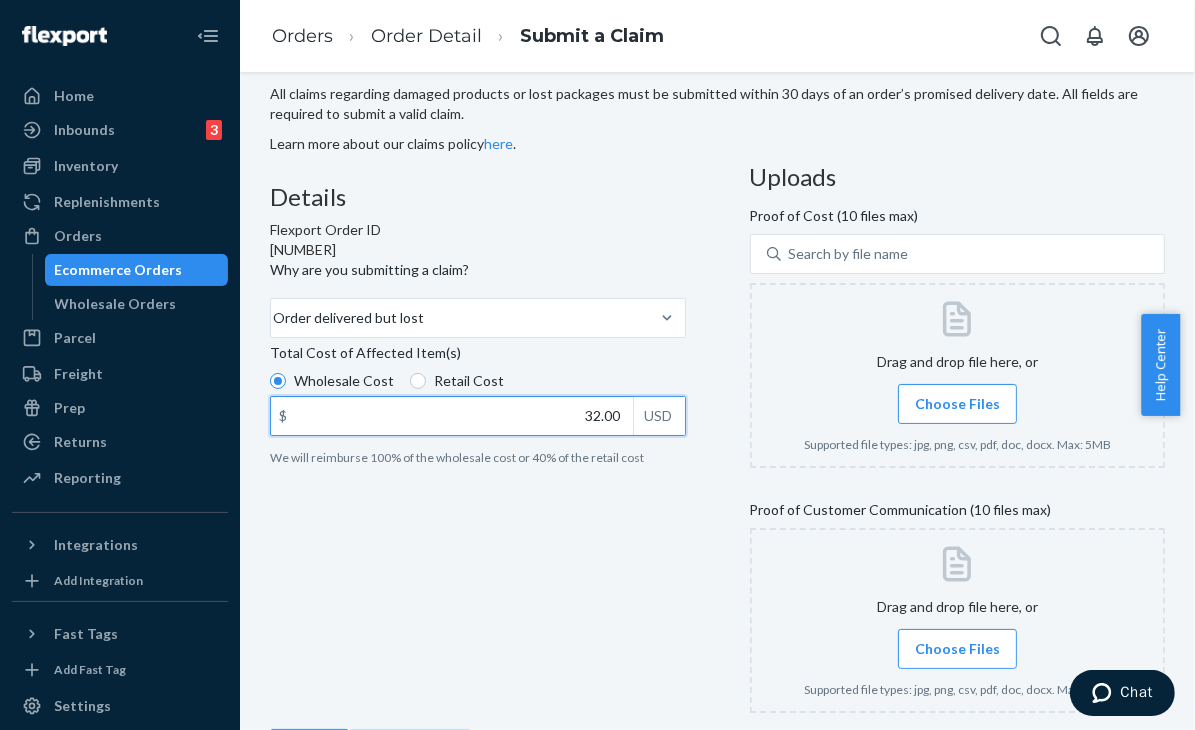 scroll, scrollTop: 200, scrollLeft: 0, axis: vertical 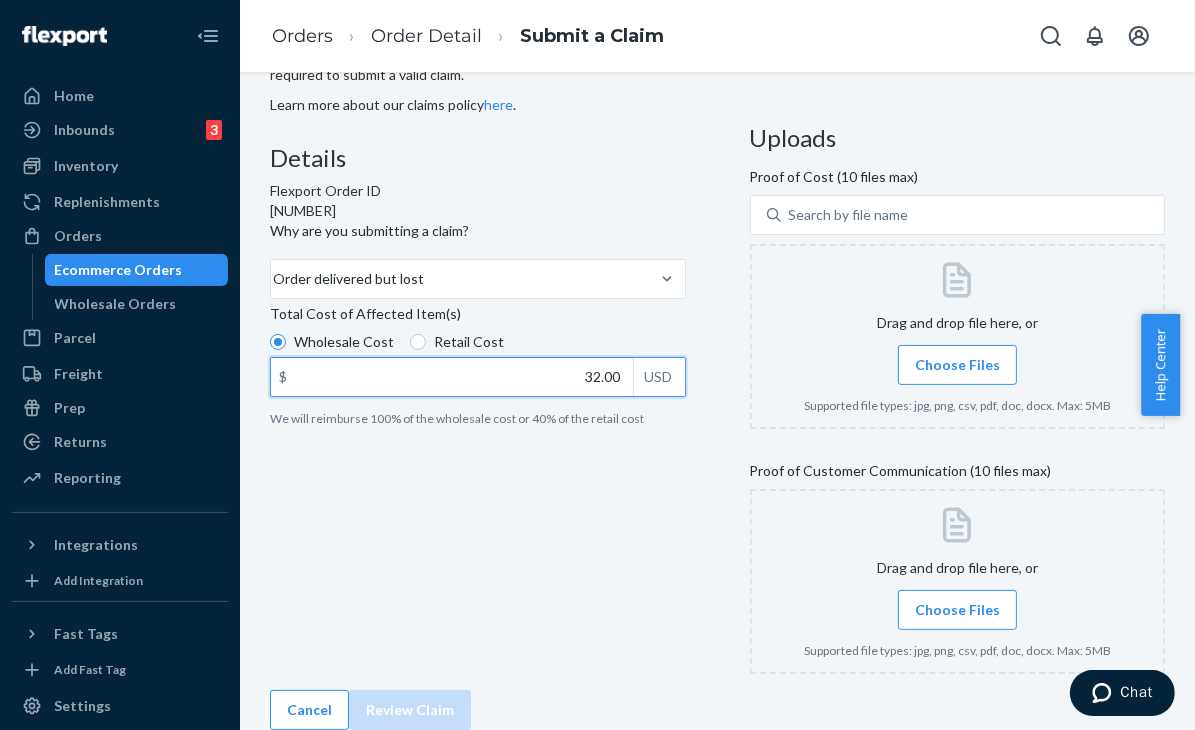 type on "32.00" 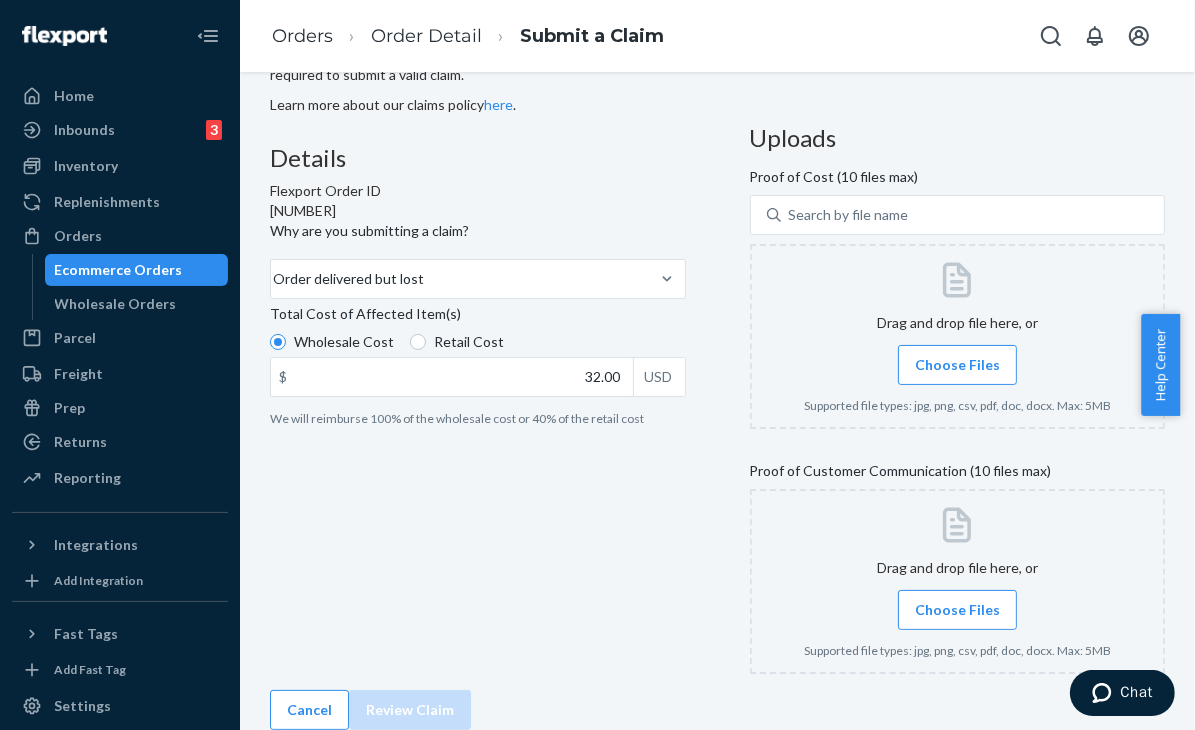 click on "Details Flexport Order ID [NUMBER] Why are you submitting a claim? Order delivered but lost Total Cost of Affected Item(s) Wholesale Cost Retail Cost $ 32.00 USD We will reimburse 100% of the wholesale cost or 40% of the retail cost" at bounding box center (478, 407) 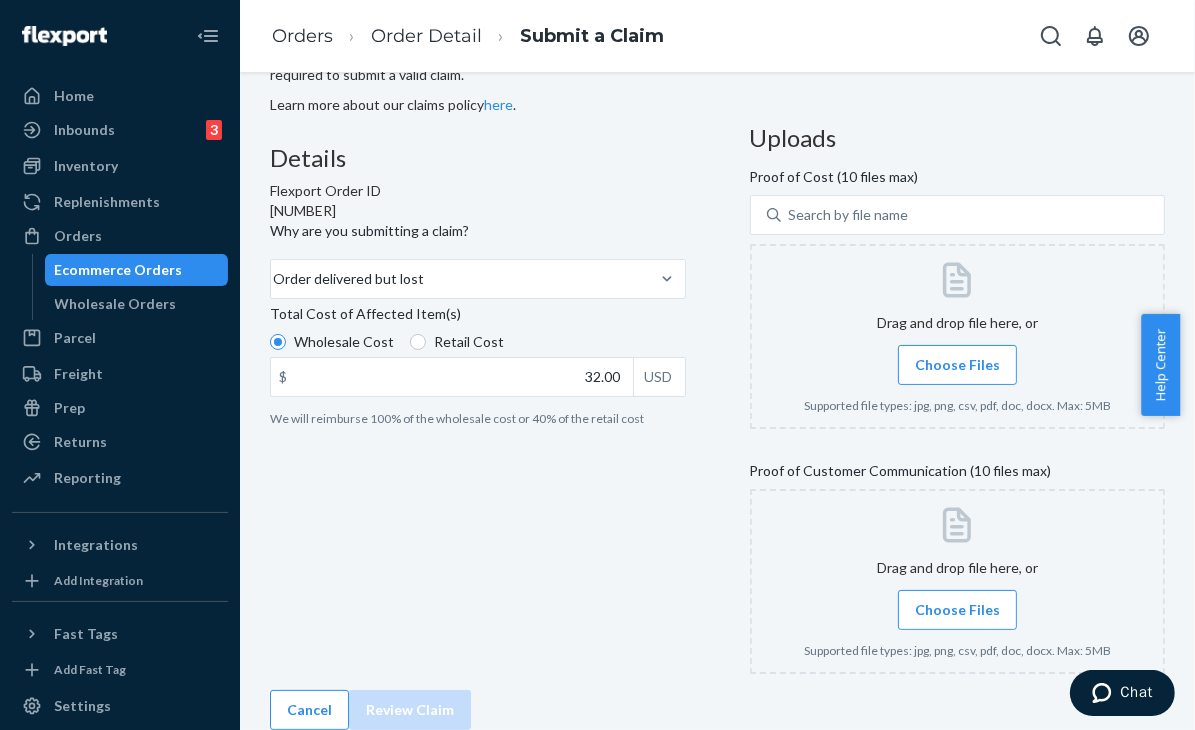 click on "Choose Files" at bounding box center (957, 365) 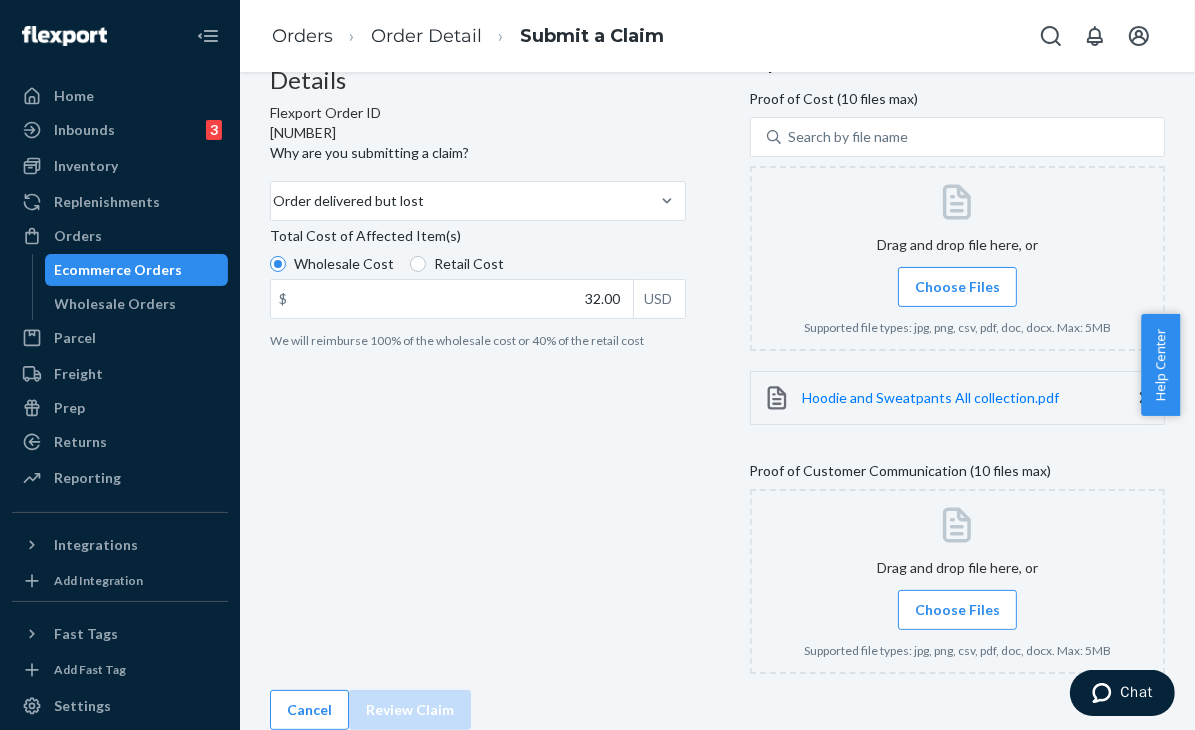 click 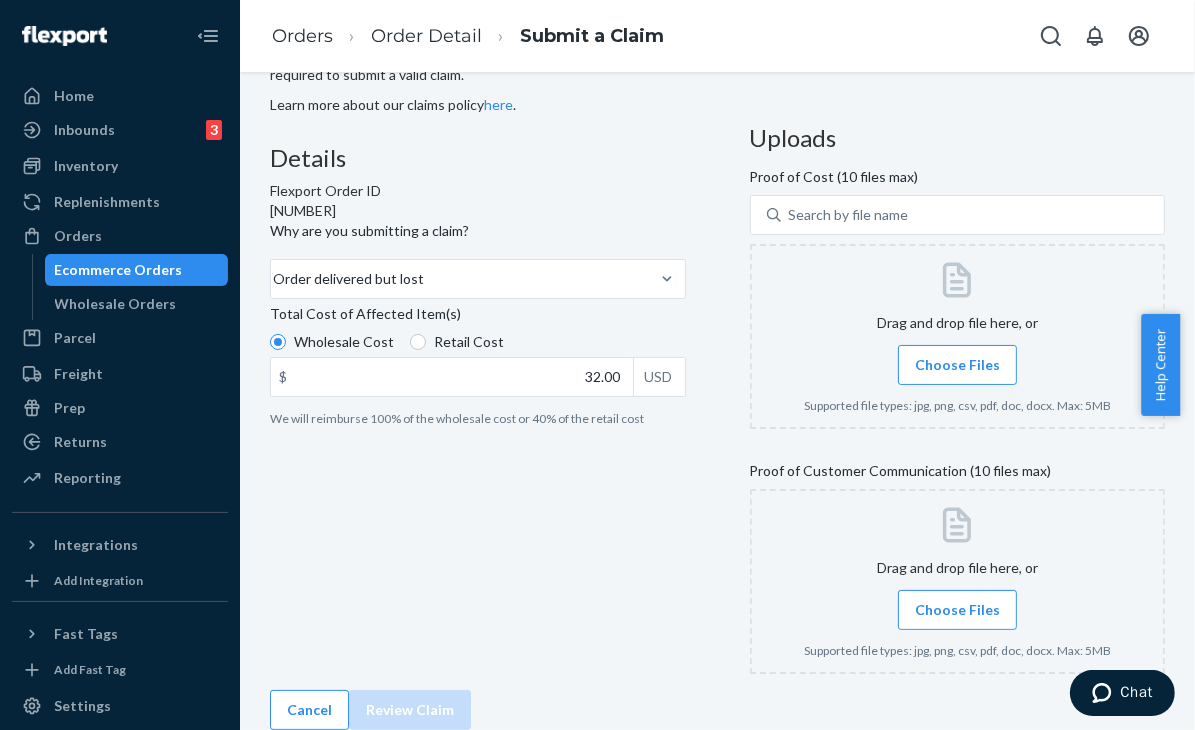 click on "Choose Files" at bounding box center [957, 365] 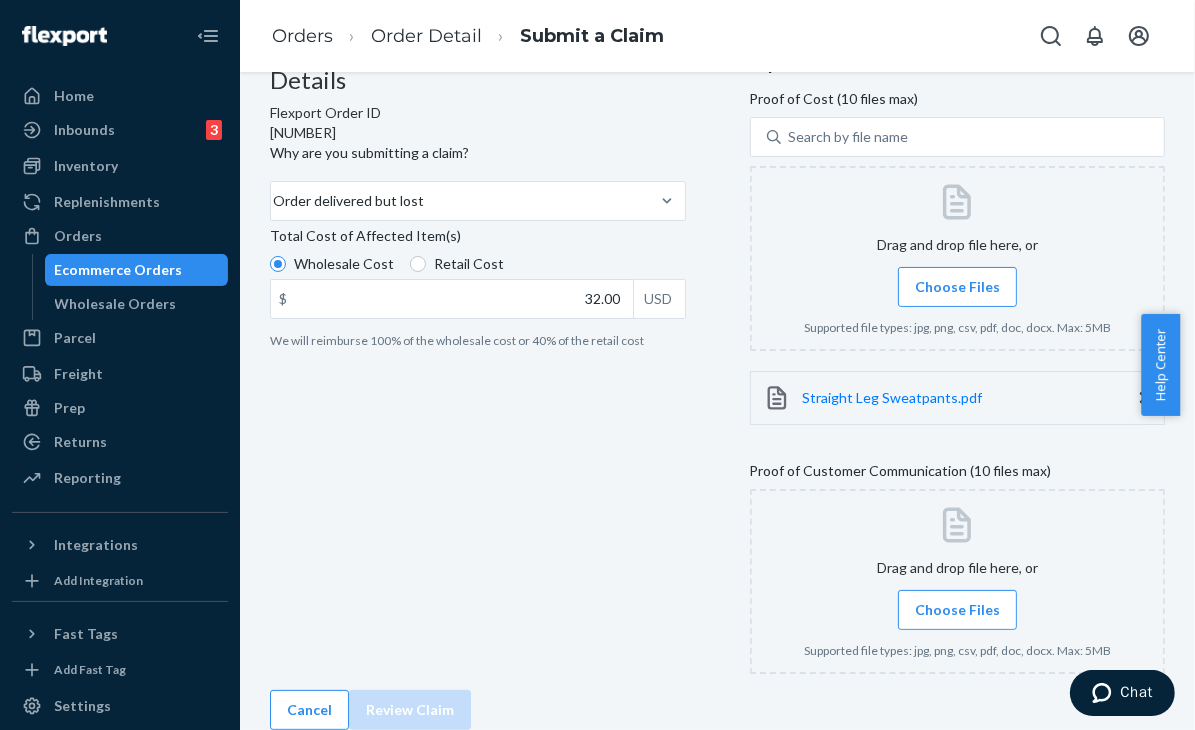 scroll, scrollTop: 360, scrollLeft: 0, axis: vertical 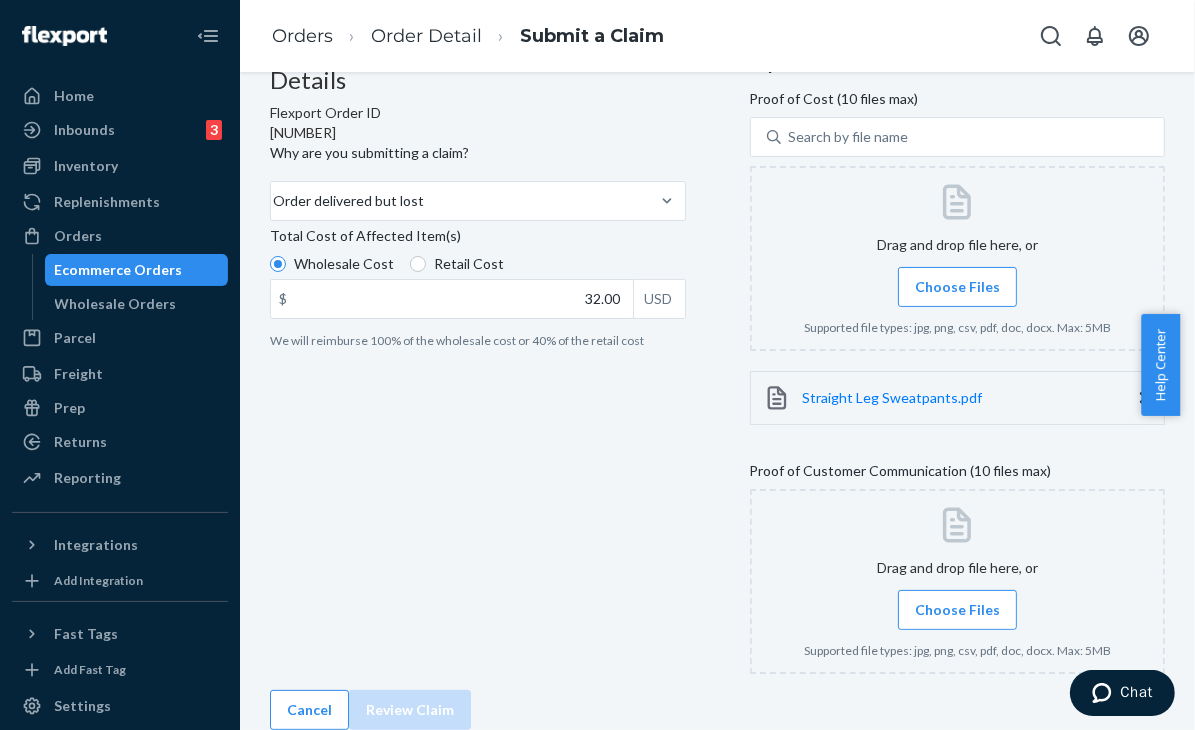 click on "Choose Files" at bounding box center (957, 610) 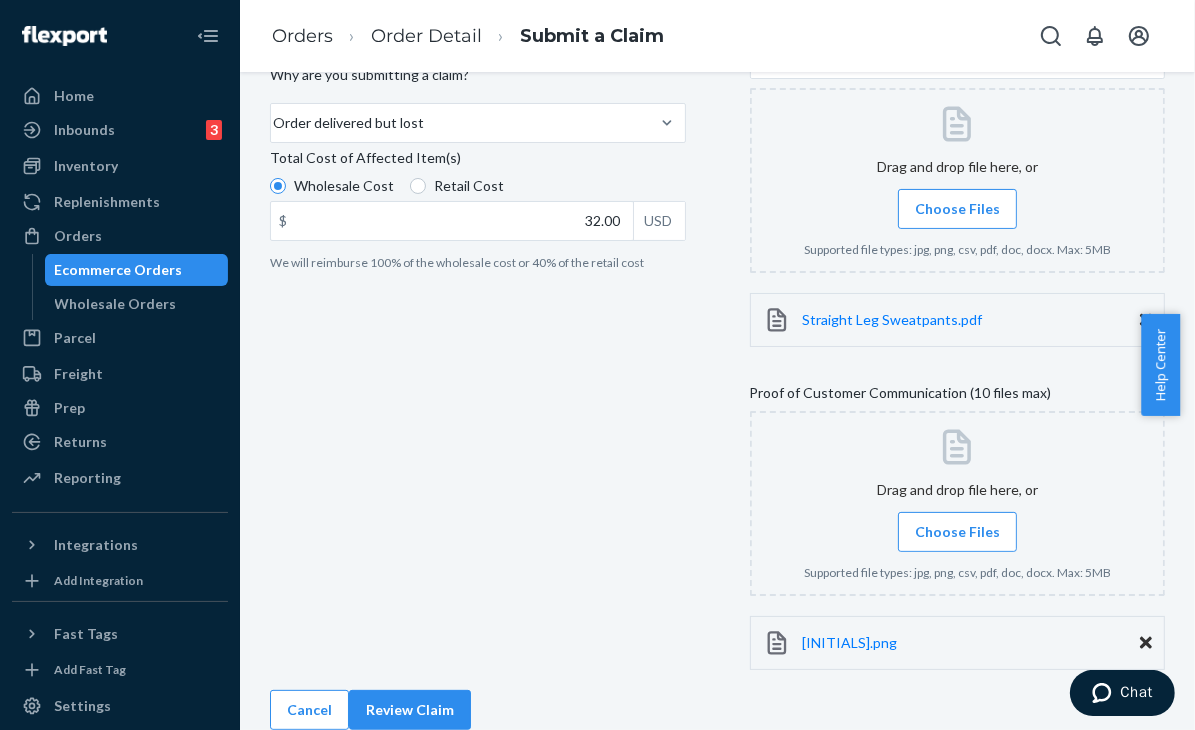 click on "Choose Files" at bounding box center [957, 532] 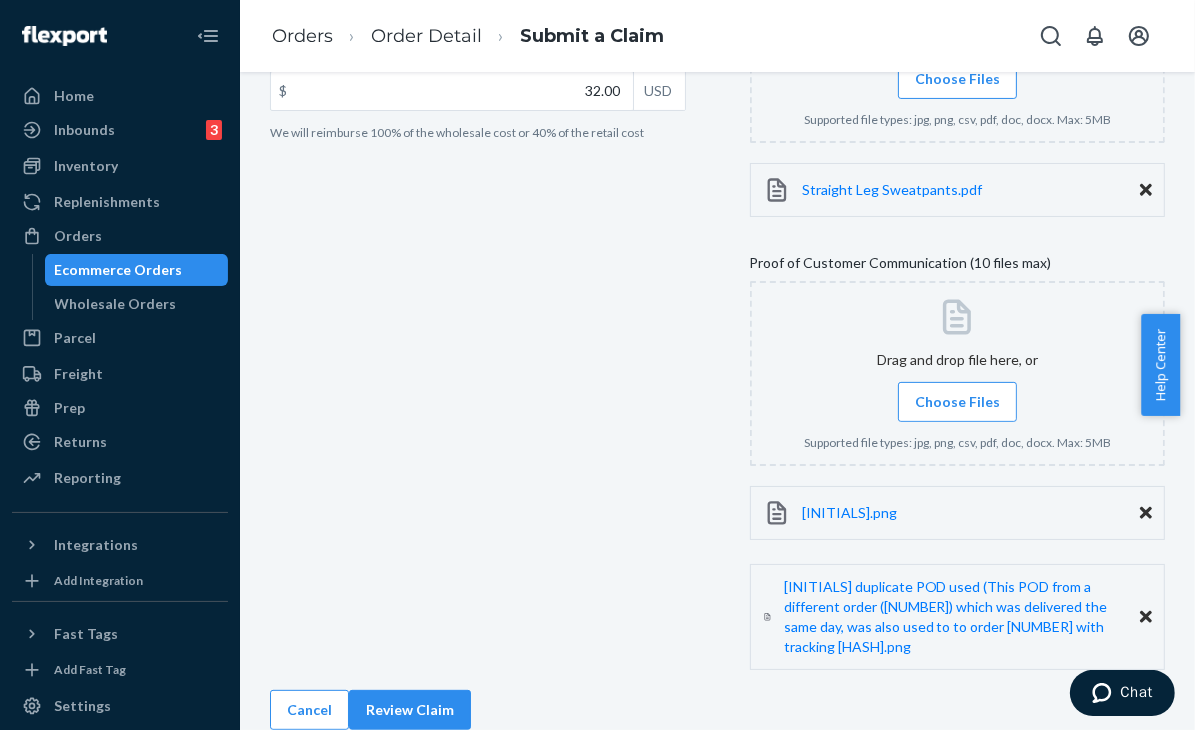 scroll, scrollTop: 587, scrollLeft: 0, axis: vertical 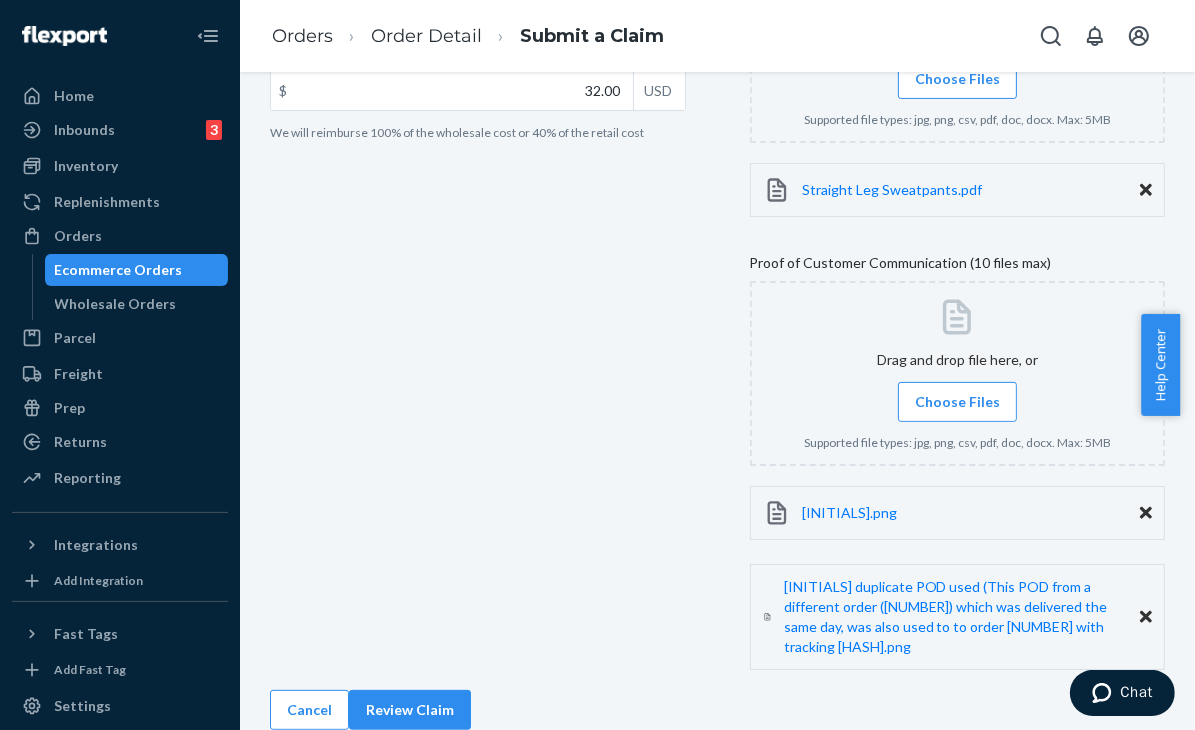 click on "Submit a Claim All claims regarding damaged products or lost packages must be submitted within 30 days of an order’s promised delivery date. All fields are required to submit a valid claim. Learn more about our claims policy  here . Details Flexport Order ID [NUMBER] Why are you submitting a claim? Order delivered but lost Total Cost of Affected Item(s) Wholesale Cost Retail Cost $ 32.00 USD We will reimburse 100% of the wholesale cost or 40% of the retail cost Uploads Proof of Cost (10 files max) Search by file name Drag and drop file here, or Choose Files Supported file types: jpg, png, csv, pdf, doc, docx.  Max: 5MB Straight Leg Sweatpants.pdf Proof of Customer Communication (10 files max) Drag and drop file here, or Choose Files Supported file types: jpg, png, csv, pdf, doc, docx.  Max: 5MB [INITIALS].png [INITIALS] duplicate POD used (This POD from a different order ([NUMBER]) which was delivered the same day, was also used to to order [NUMBER] with tracking [HASH].png" at bounding box center [717, 199] 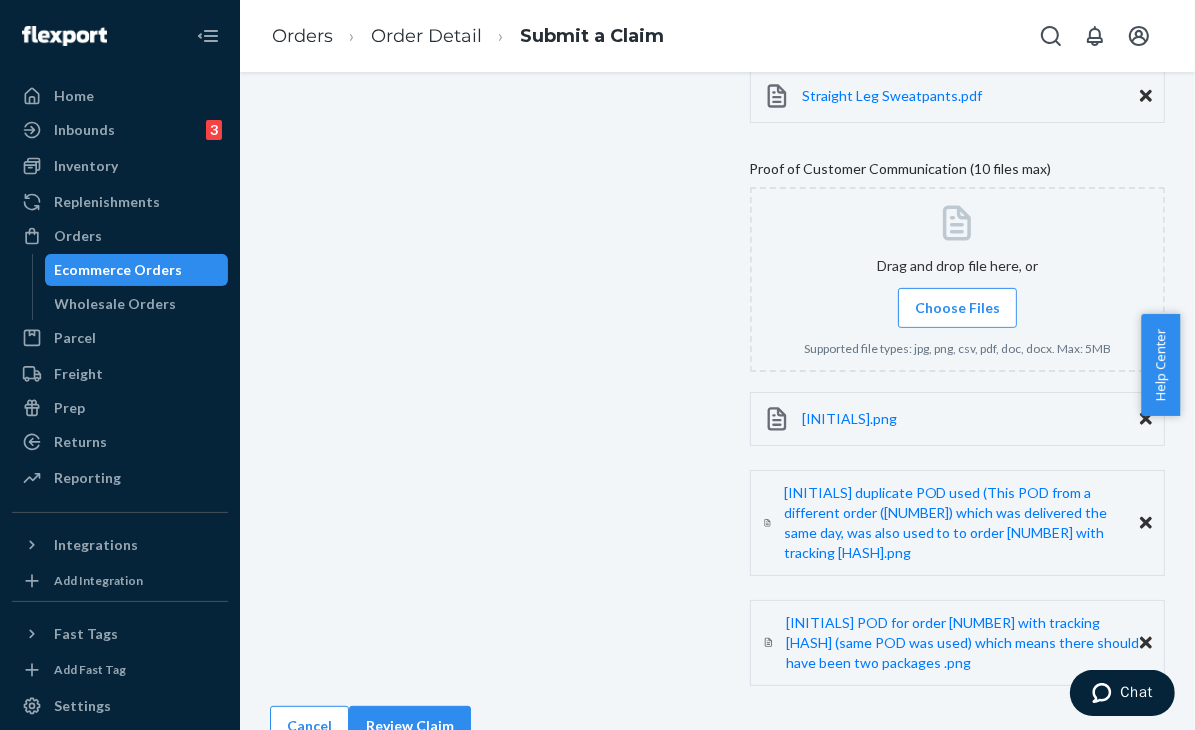 scroll, scrollTop: 716, scrollLeft: 0, axis: vertical 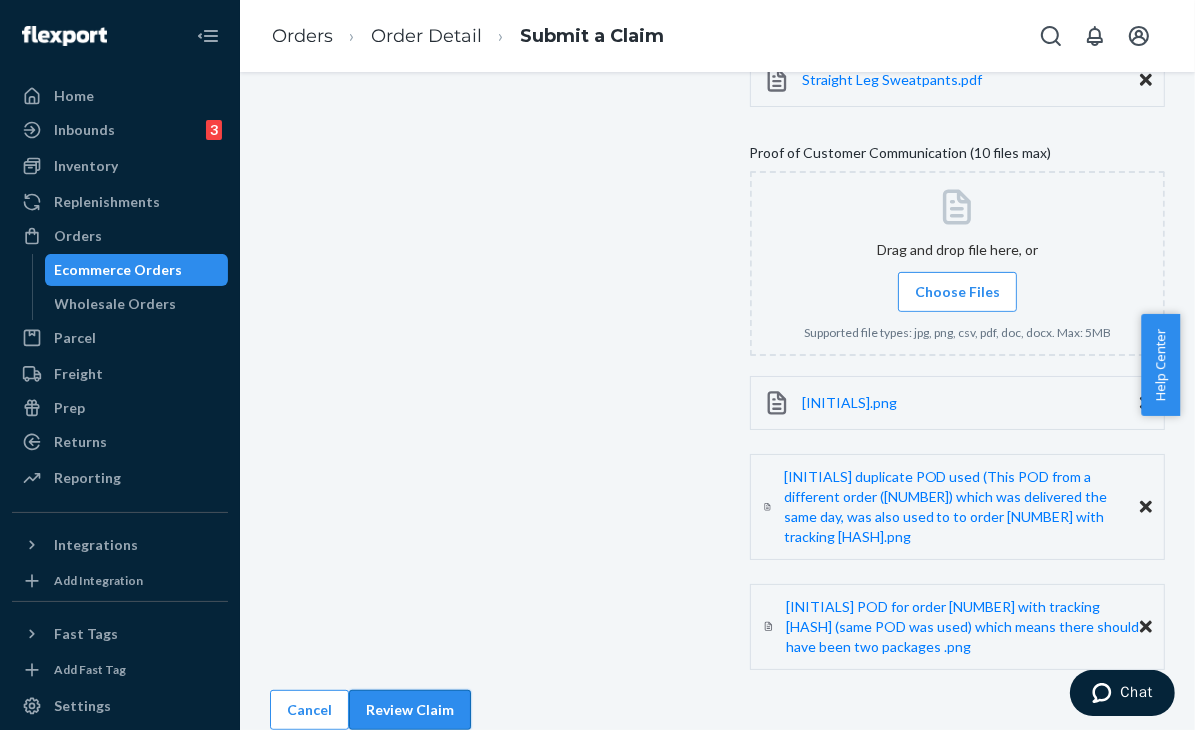 click on "Review Claim" at bounding box center [410, 710] 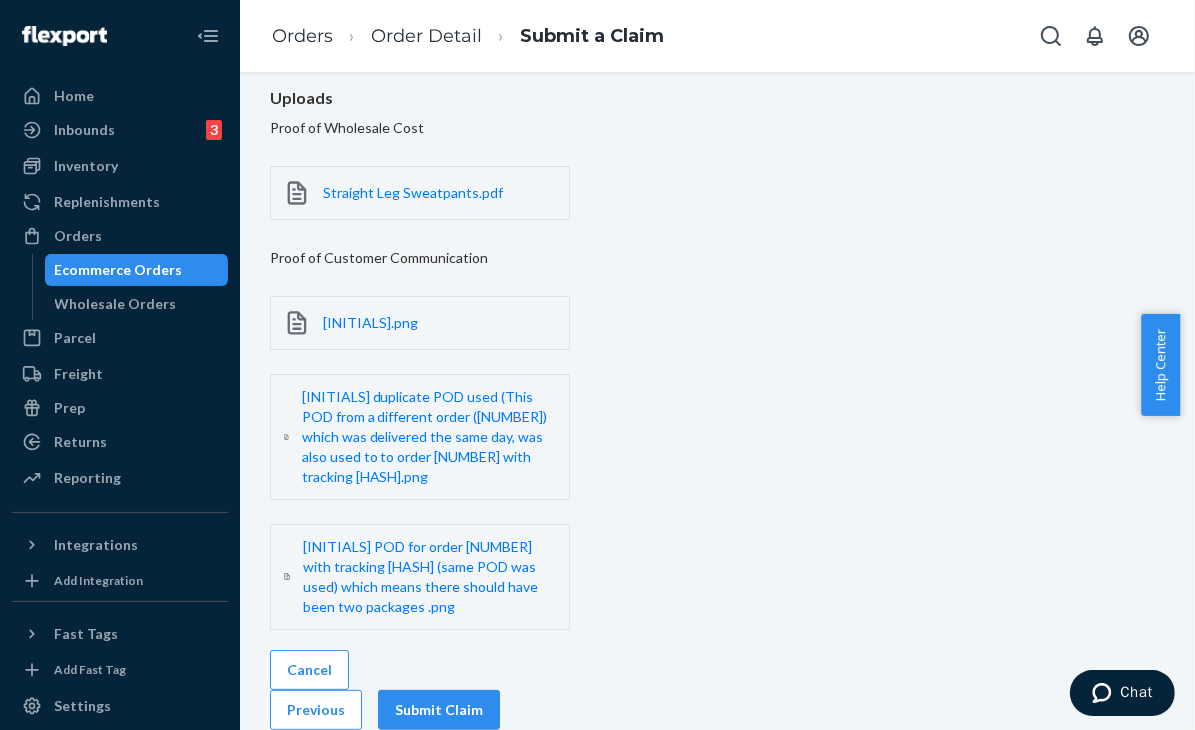 scroll, scrollTop: 298, scrollLeft: 0, axis: vertical 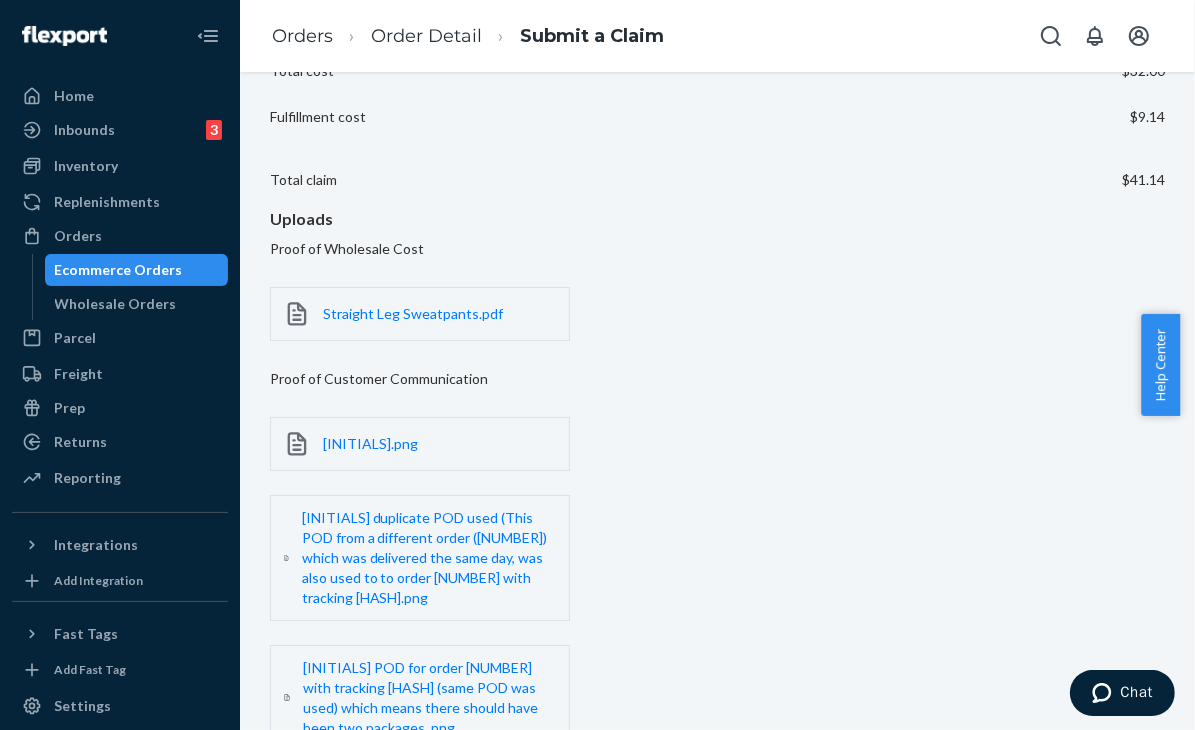 drag, startPoint x: 476, startPoint y: 467, endPoint x: 772, endPoint y: 540, distance: 304.86884 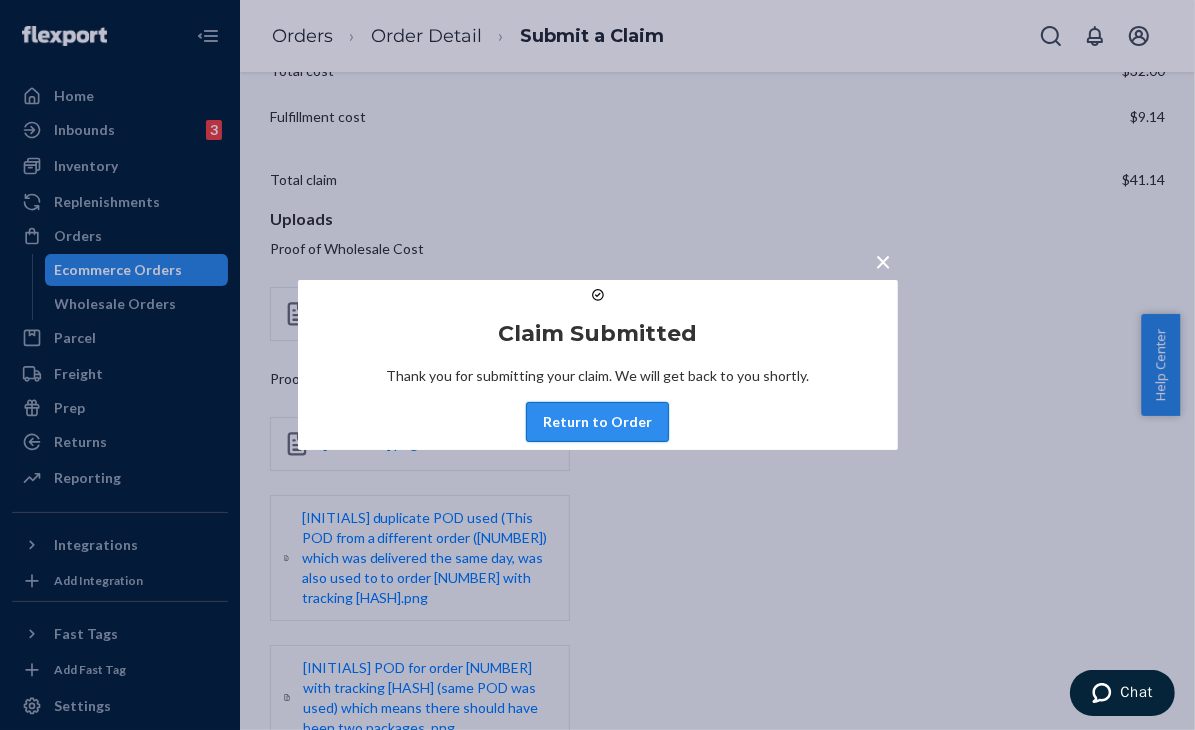 click on "Return to Order" at bounding box center [597, 422] 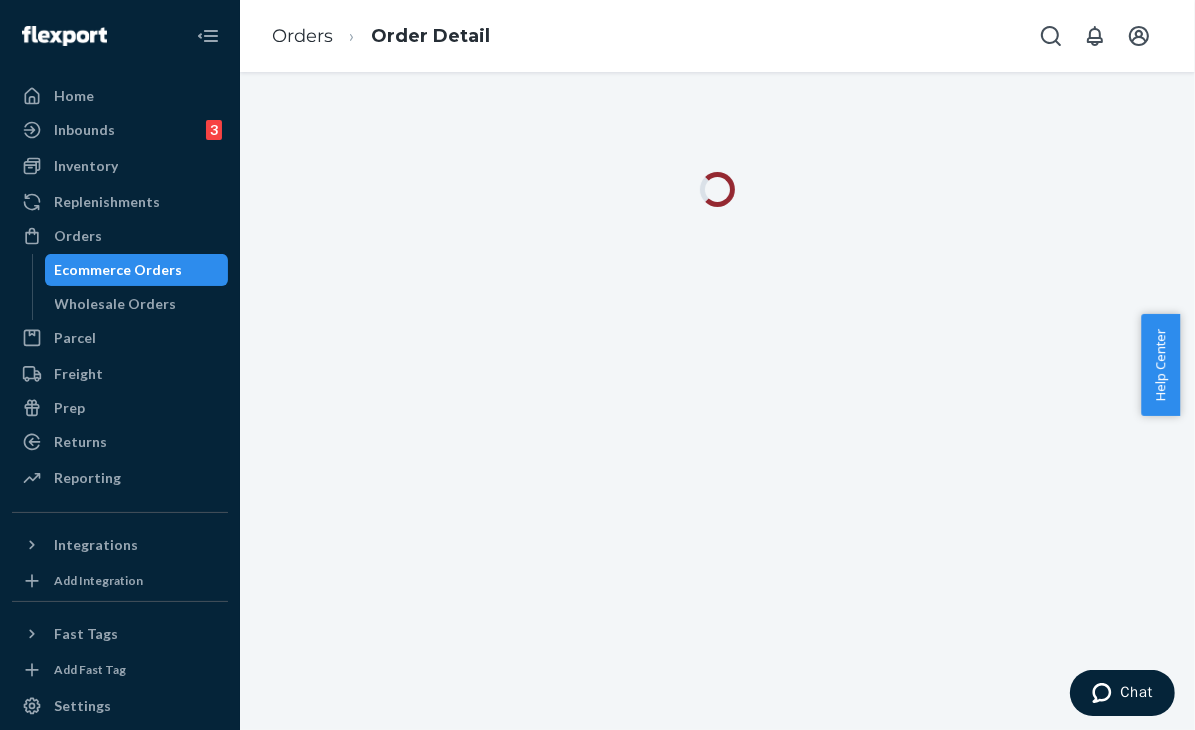 scroll, scrollTop: 0, scrollLeft: 0, axis: both 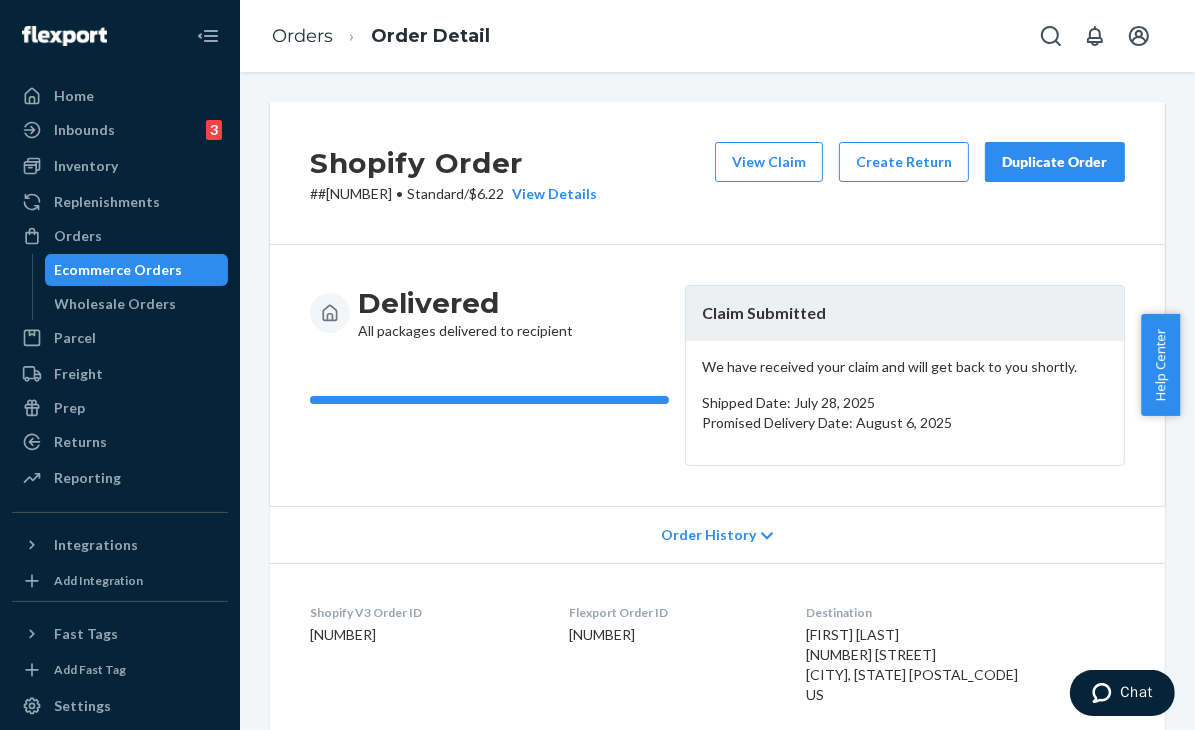 click on "#[NUMBER] • Standard  /  $[PRICE] View Details" at bounding box center [453, 194] 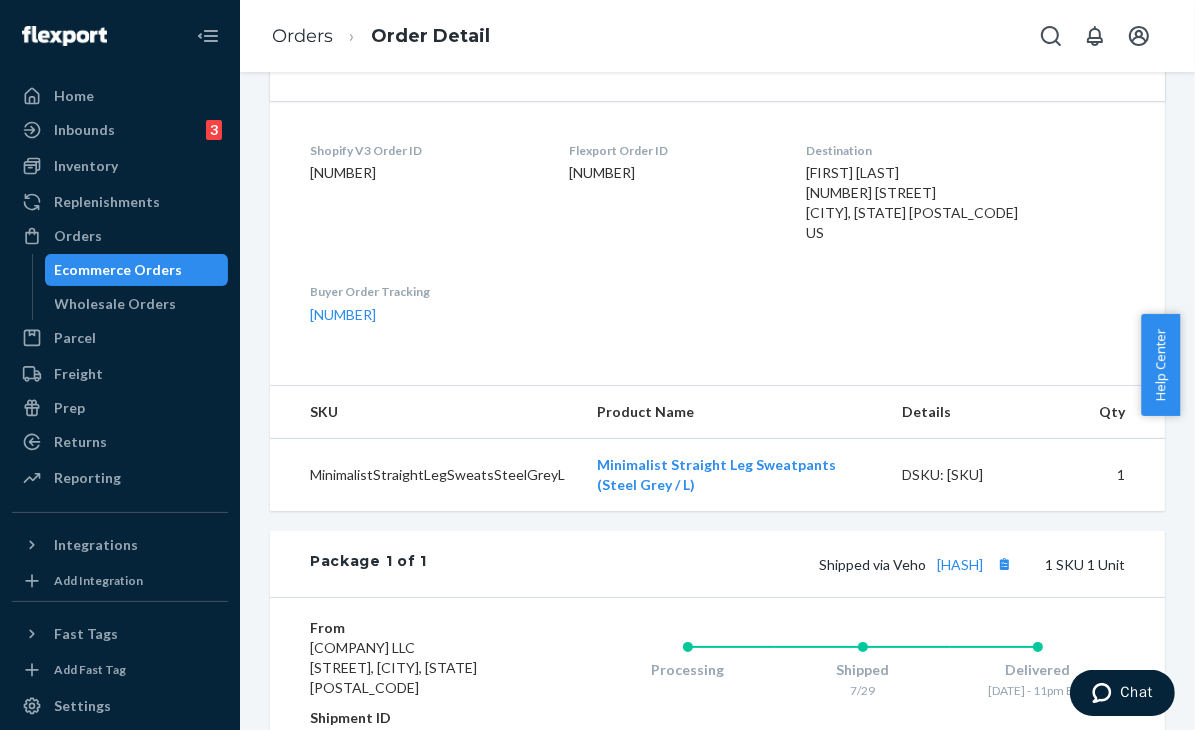 scroll, scrollTop: 1500, scrollLeft: 0, axis: vertical 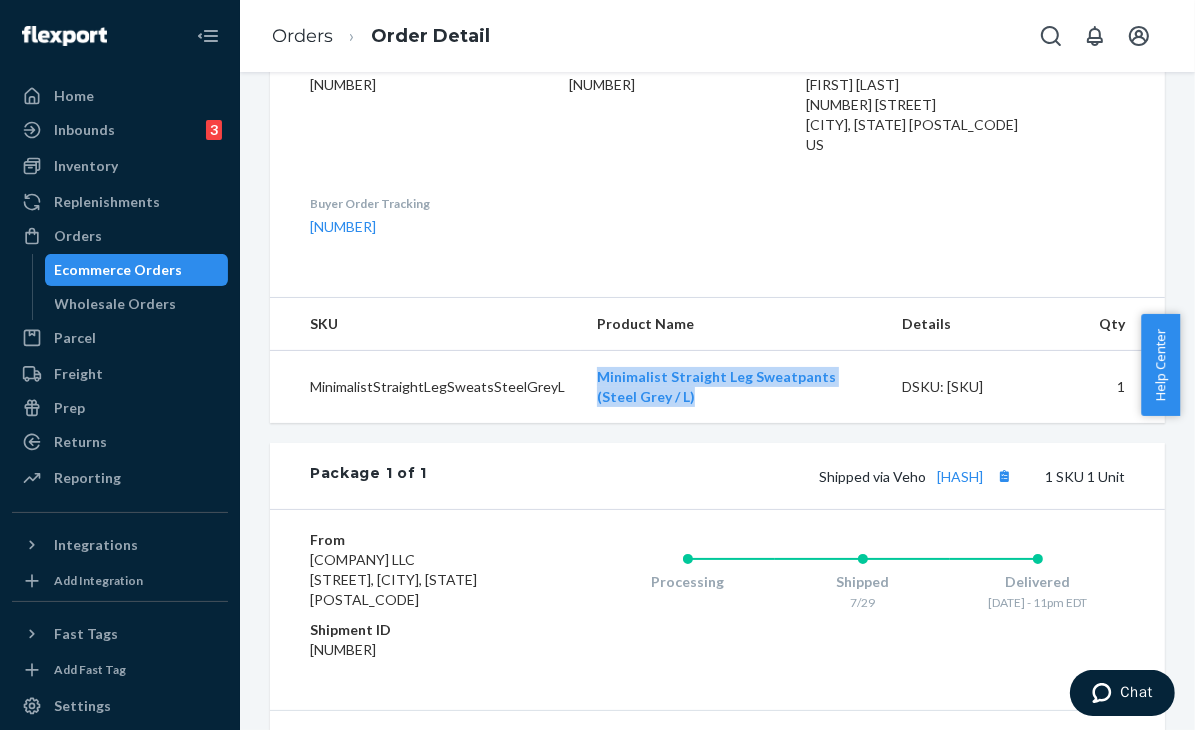 drag, startPoint x: 676, startPoint y: 401, endPoint x: 584, endPoint y: 381, distance: 94.14882 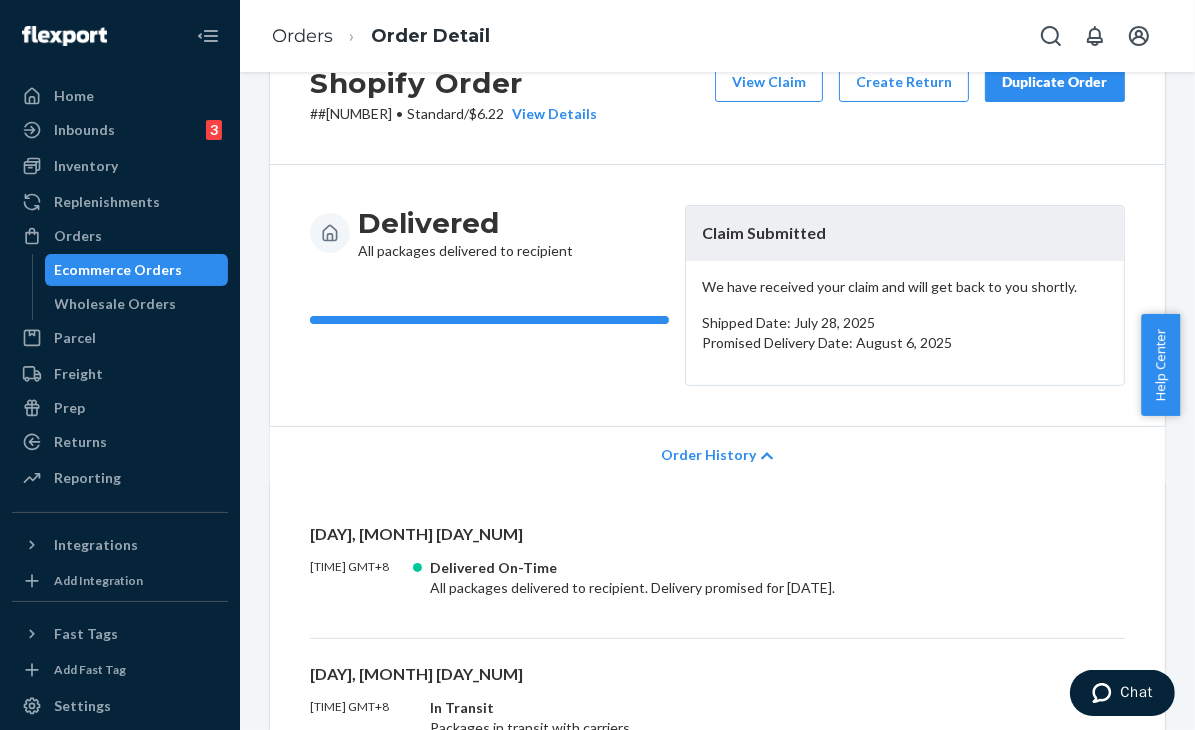 scroll, scrollTop: 0, scrollLeft: 0, axis: both 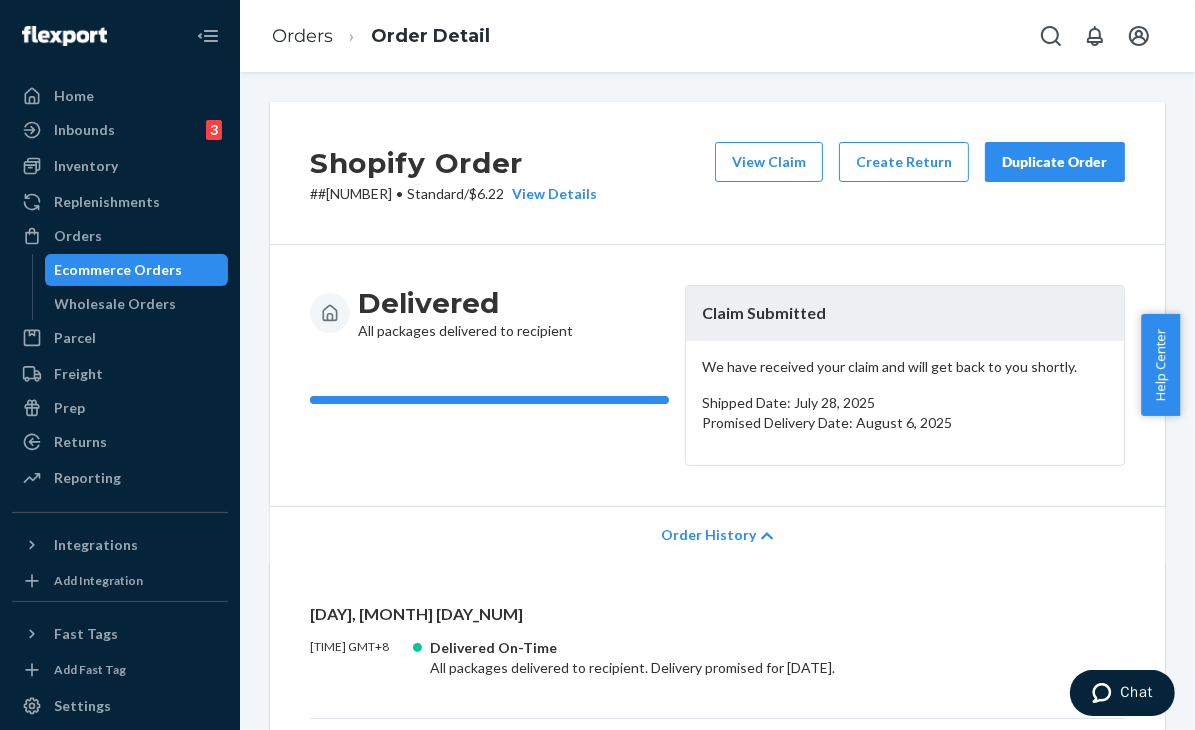 drag, startPoint x: 968, startPoint y: 545, endPoint x: 902, endPoint y: 455, distance: 111.60645 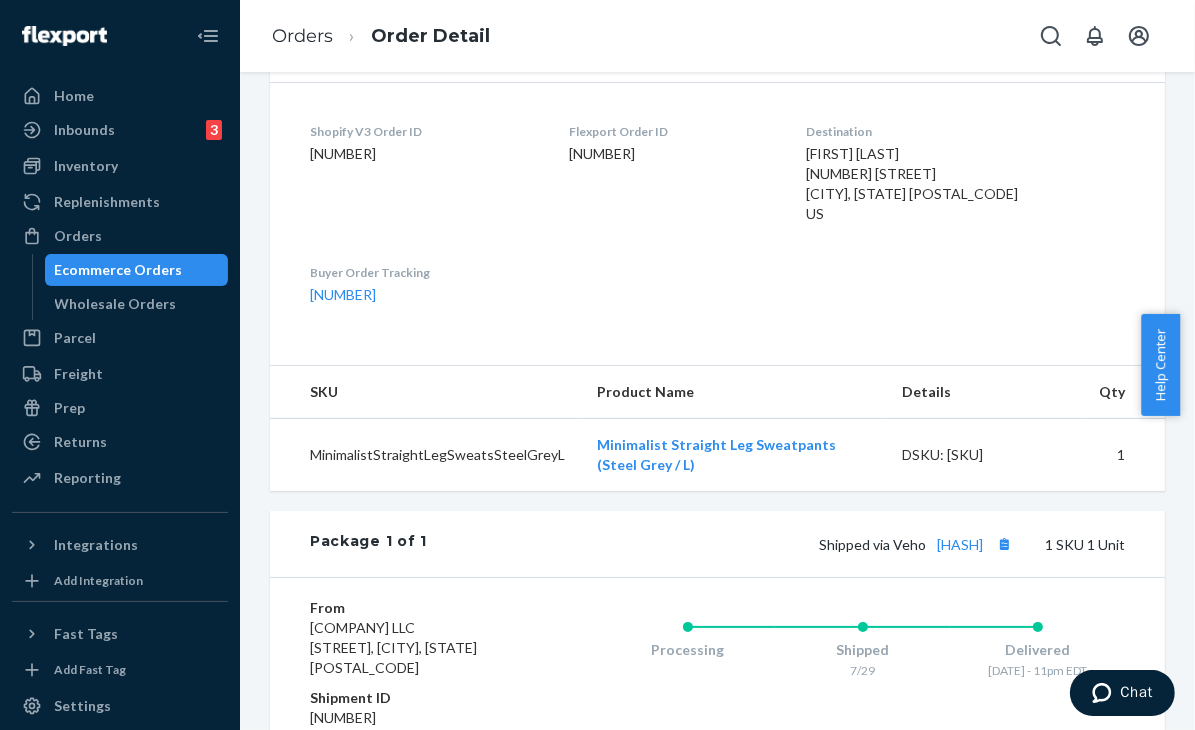 scroll, scrollTop: 500, scrollLeft: 0, axis: vertical 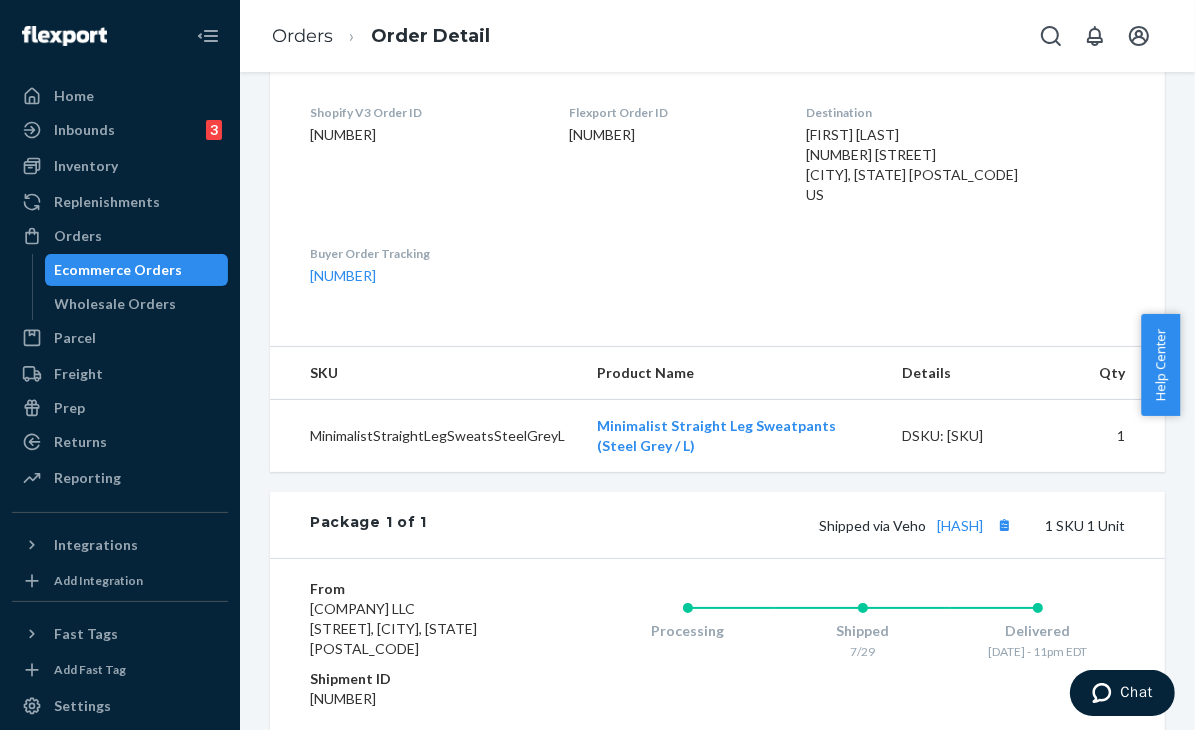 drag, startPoint x: 975, startPoint y: 523, endPoint x: 836, endPoint y: 525, distance: 139.01439 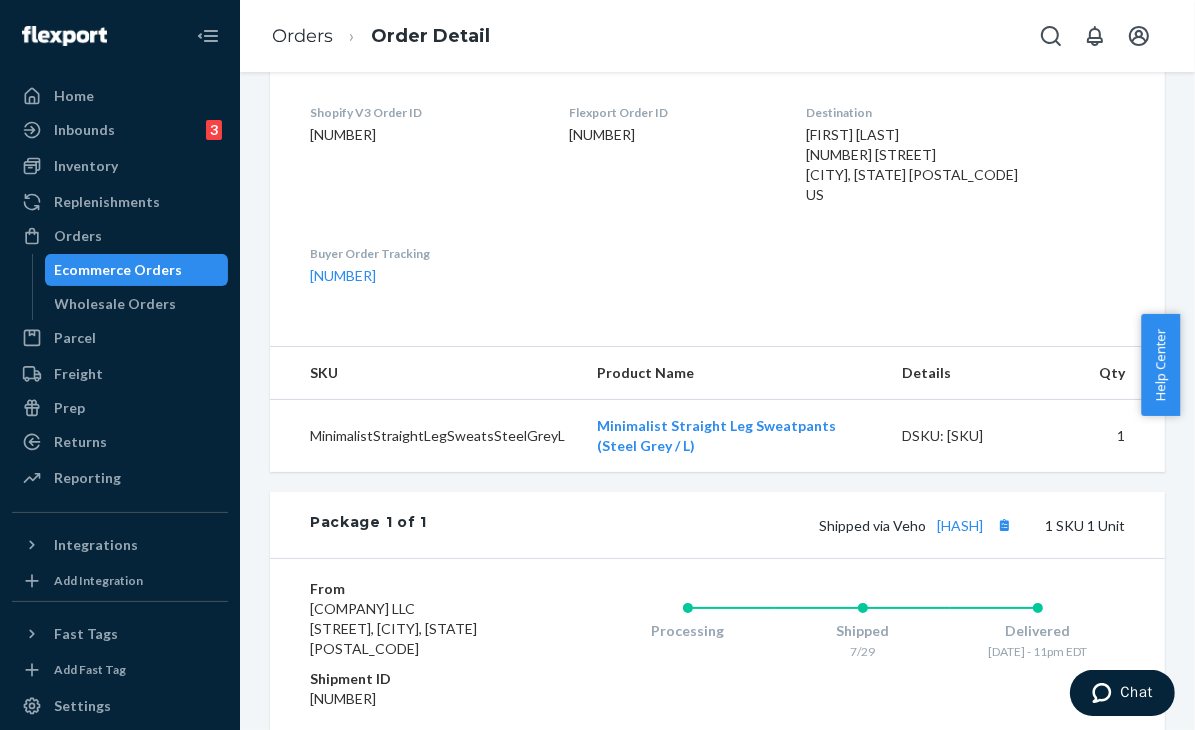 click on "Shipped via Veho   [HASH]" at bounding box center (918, 525) 